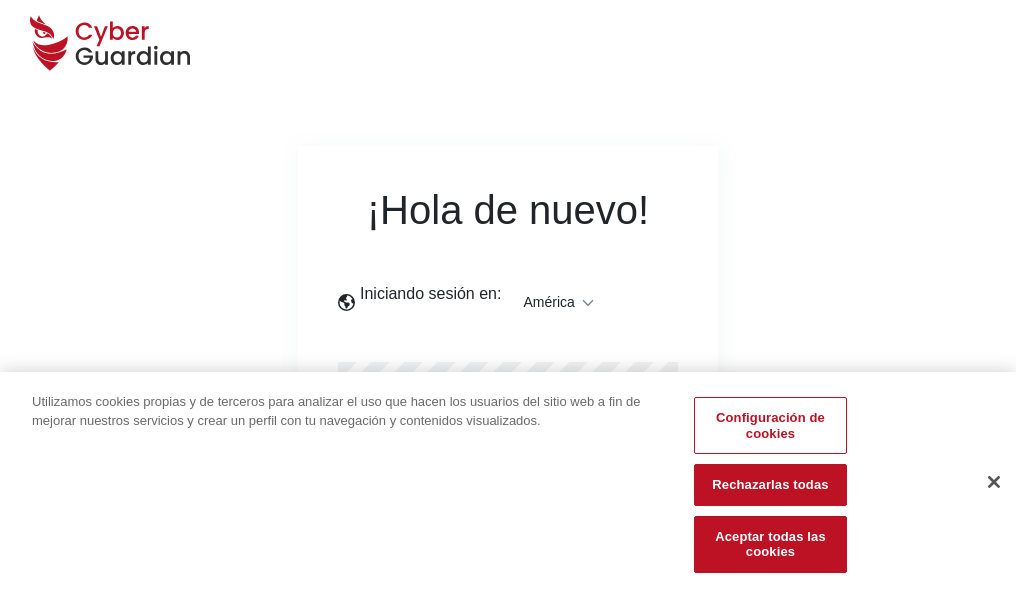 scroll, scrollTop: 0, scrollLeft: 0, axis: both 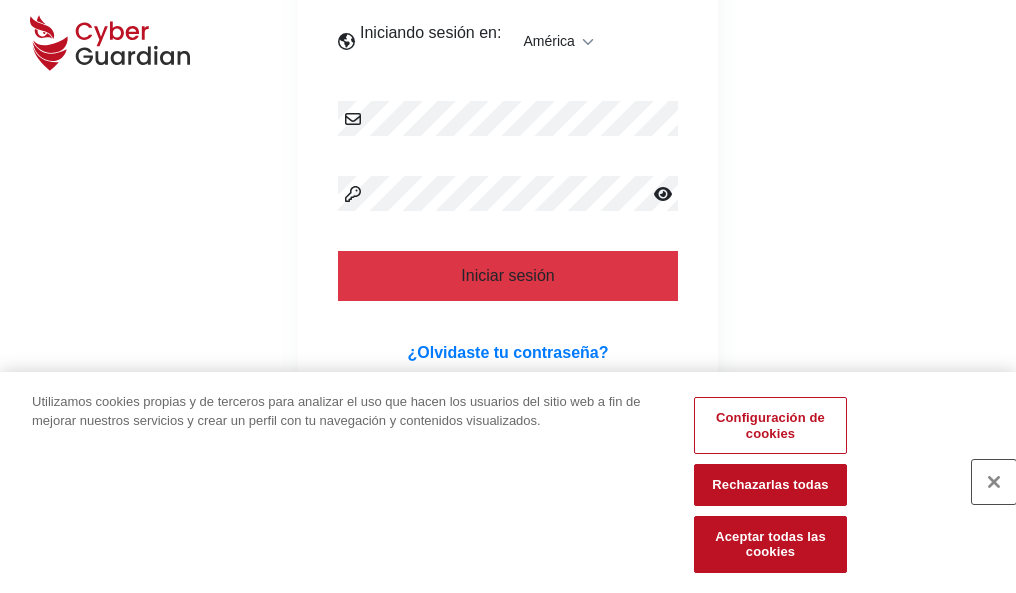 click at bounding box center (994, 482) 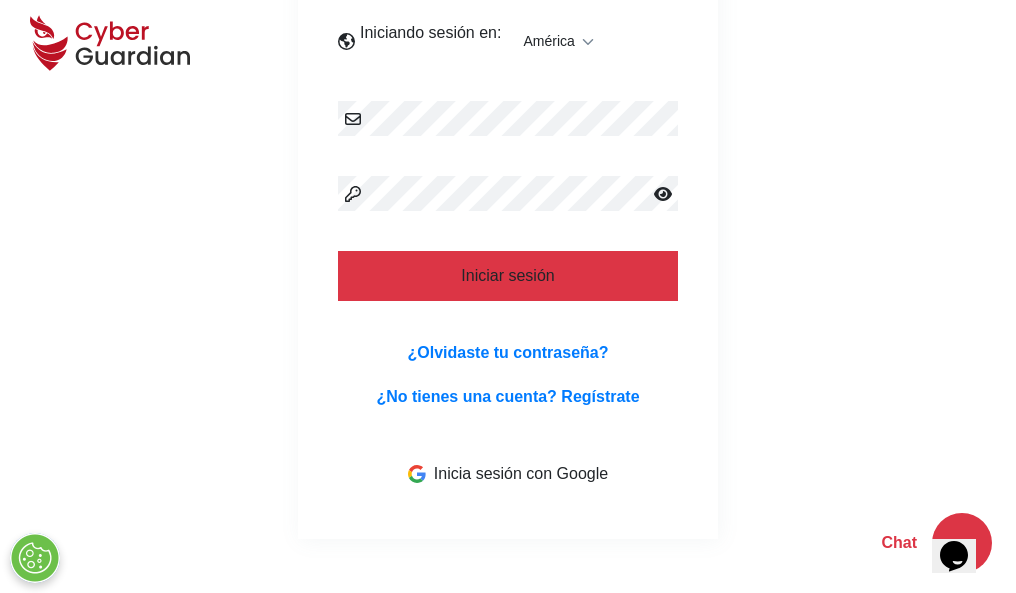 scroll, scrollTop: 454, scrollLeft: 0, axis: vertical 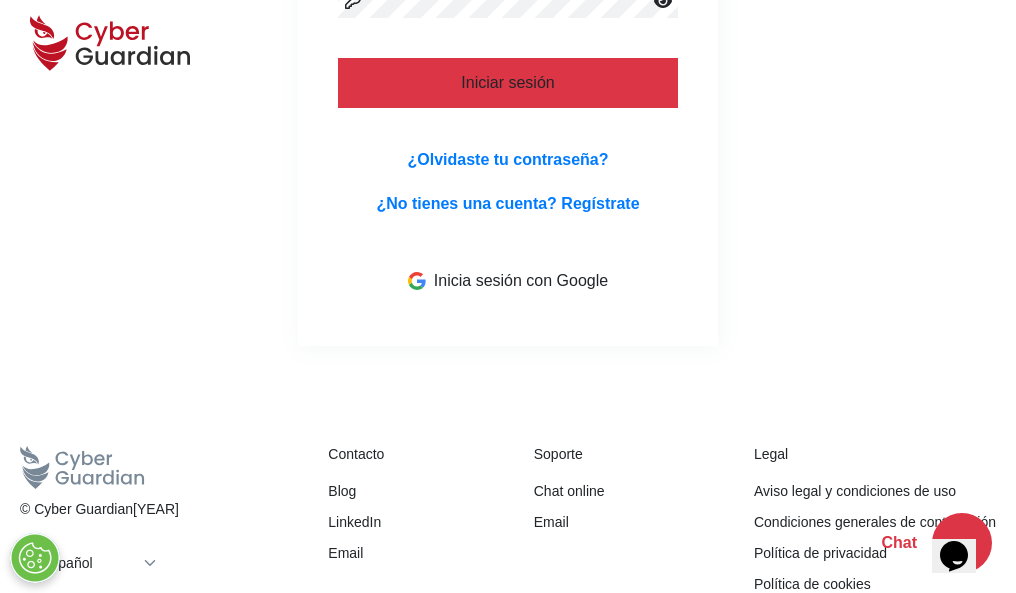 type 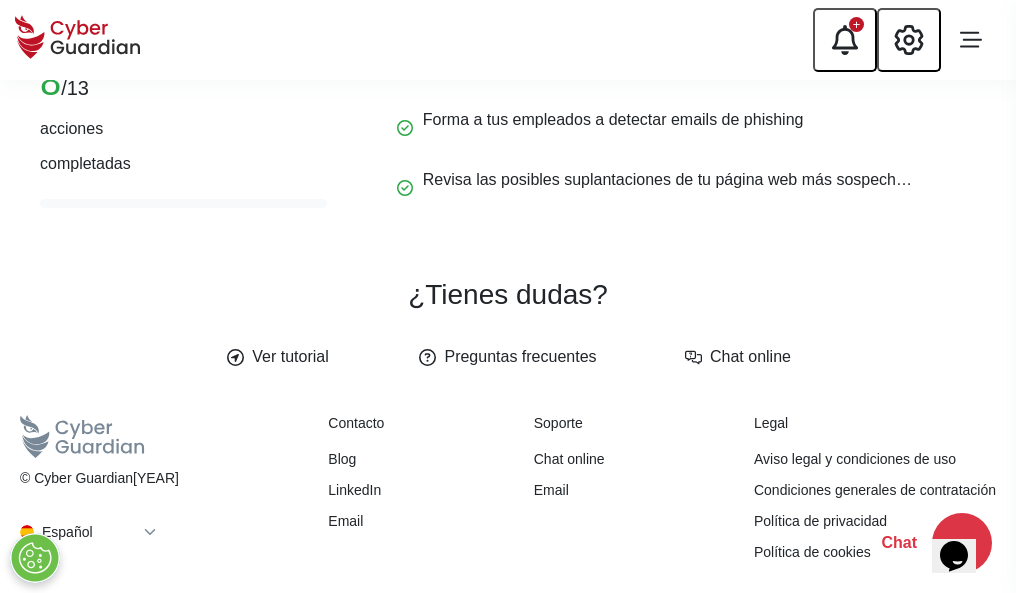 scroll, scrollTop: 0, scrollLeft: 0, axis: both 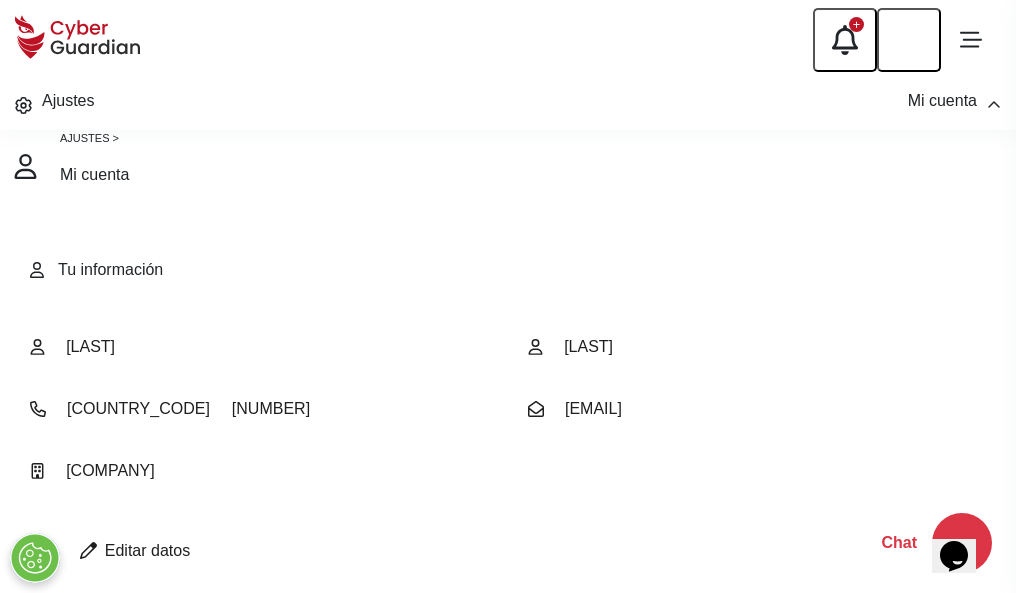 click at bounding box center [88, 550] 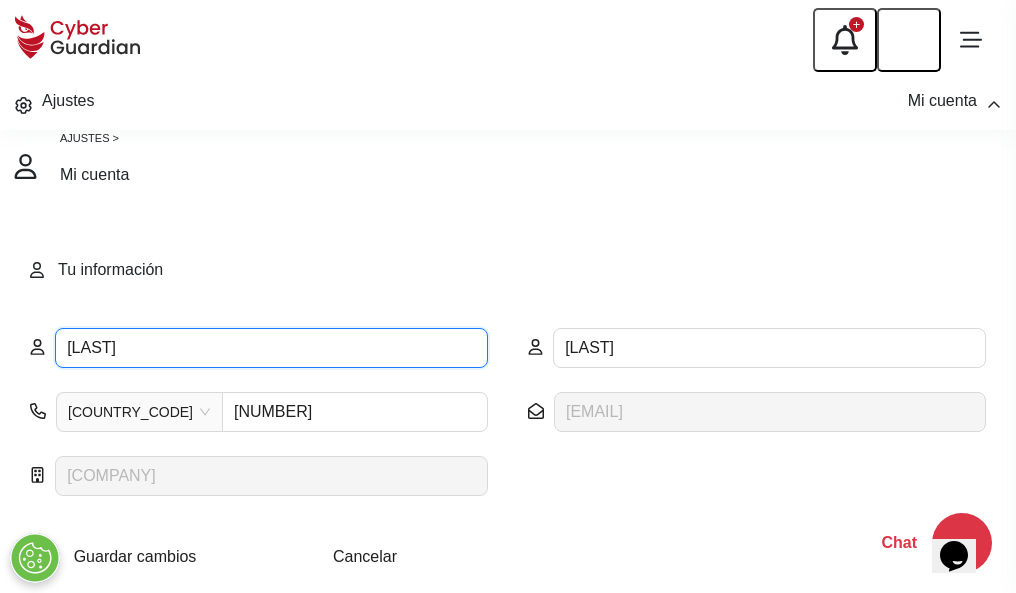 click on "ILEANA" at bounding box center (271, 348) 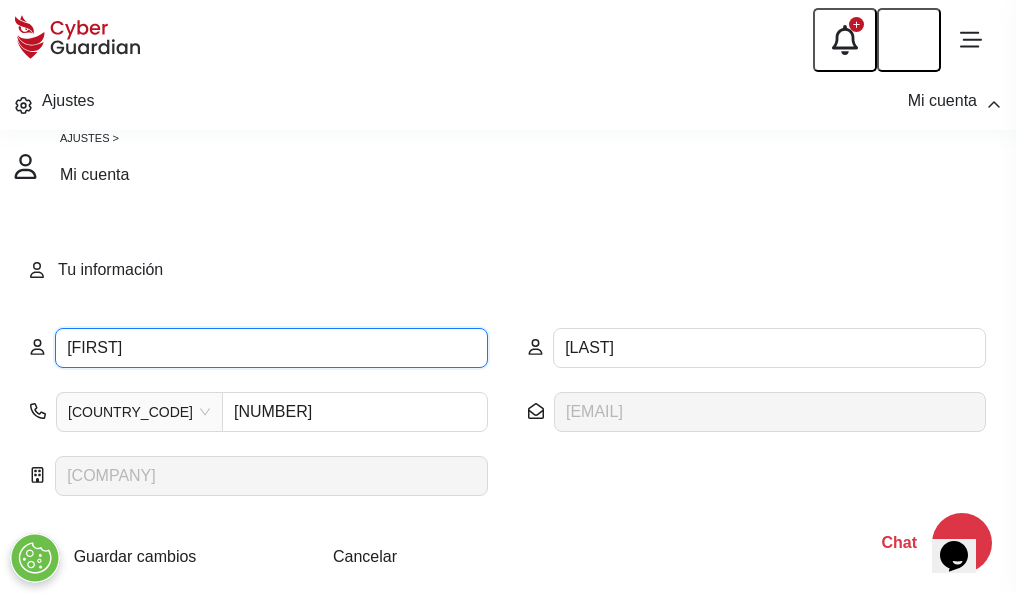 type on "Anita" 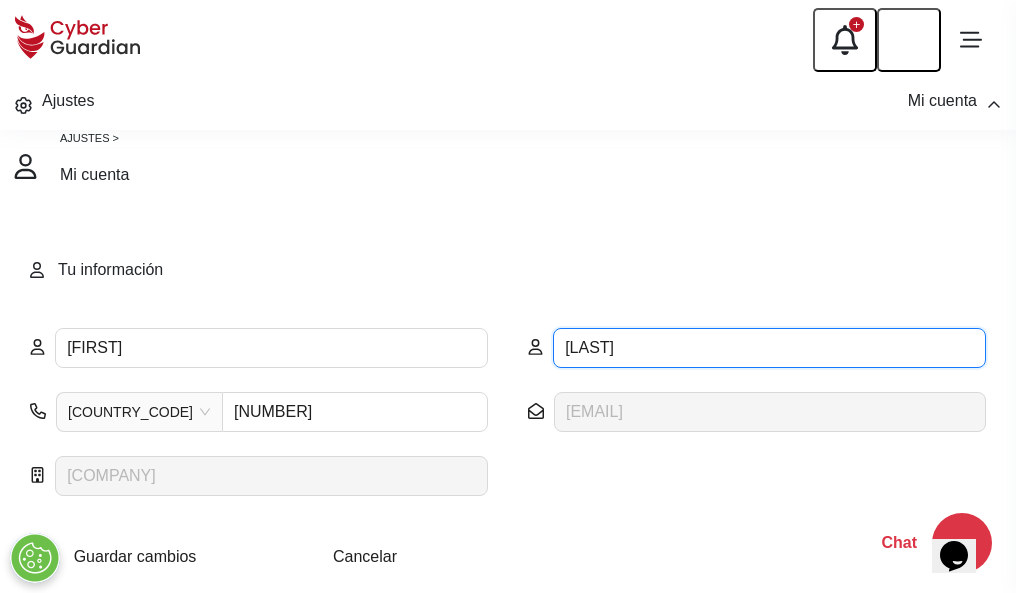 click on "CORREA" at bounding box center [769, 348] 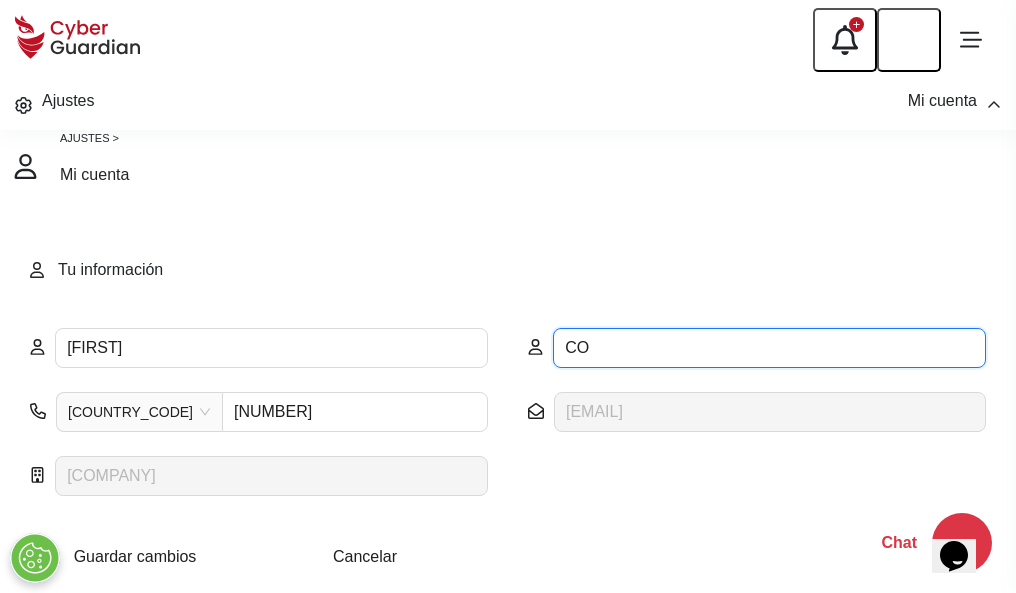 type on "C" 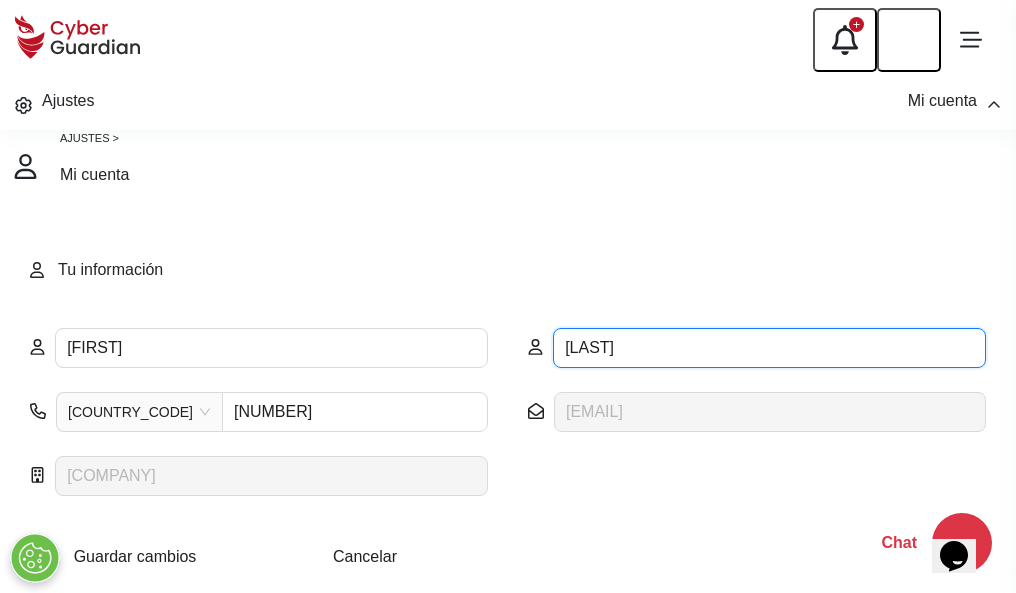 type on "Roura" 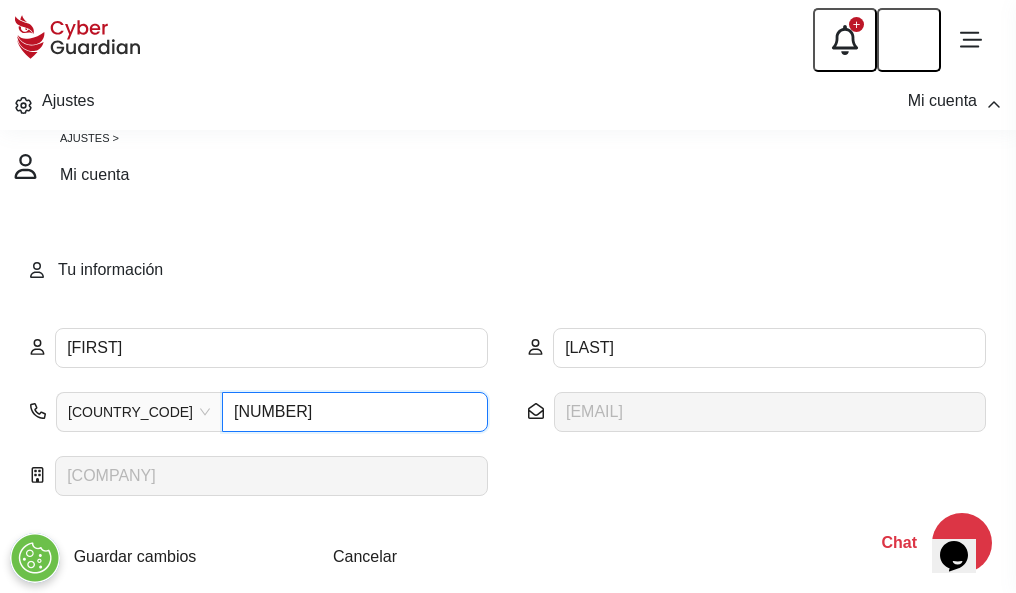 click on "1164055377" at bounding box center (359, 412) 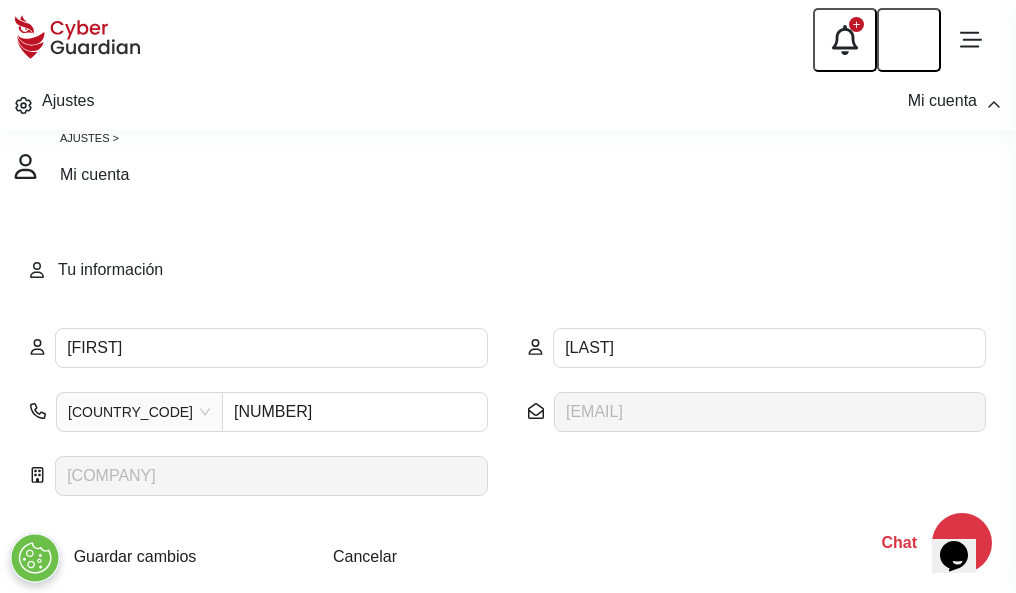 click on "Cancelar" at bounding box center [365, 556] 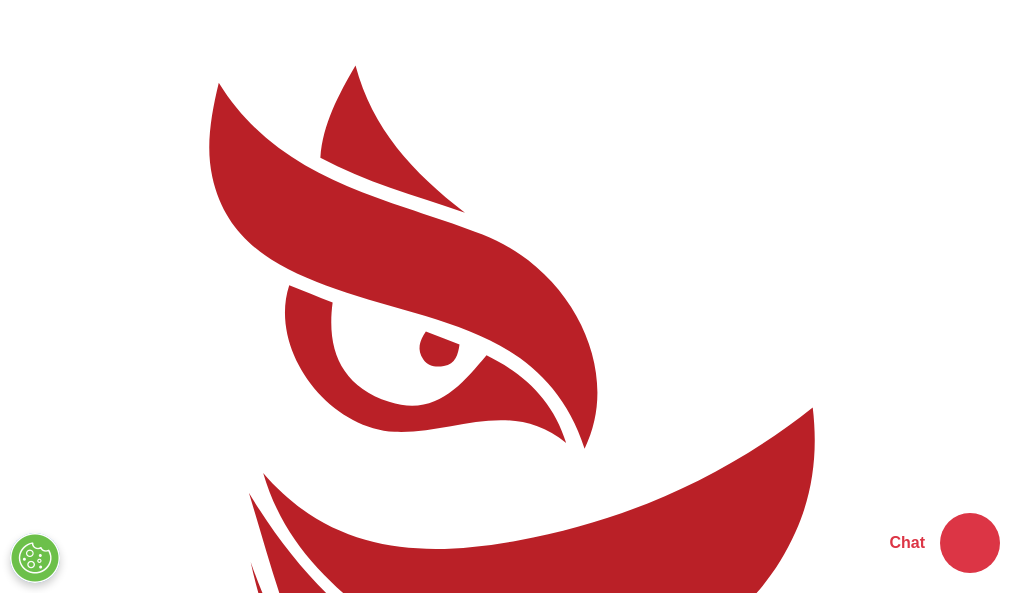 scroll, scrollTop: 0, scrollLeft: 0, axis: both 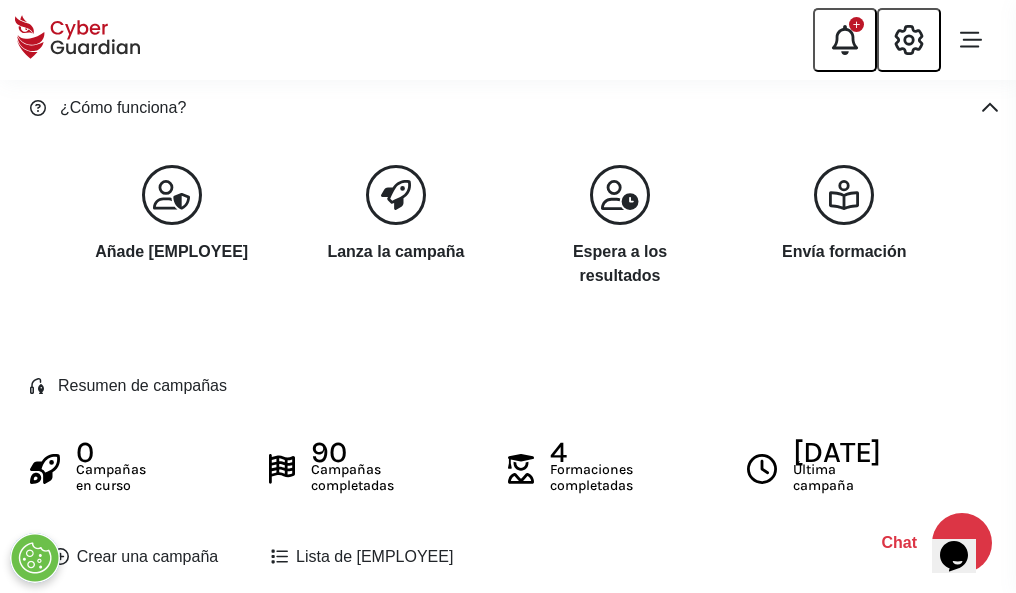 click on "Crear una campaña" at bounding box center (135, 557) 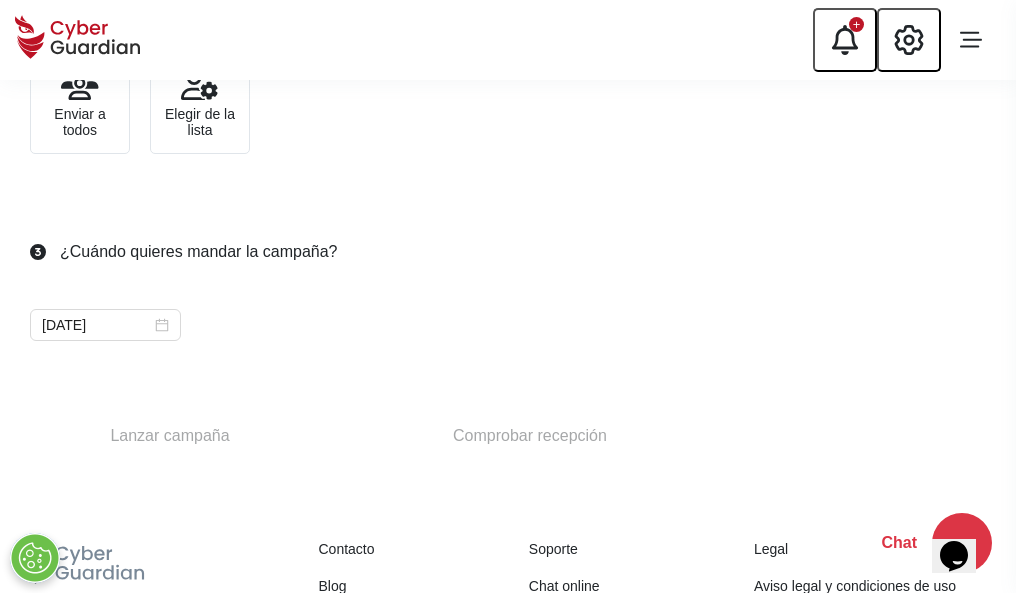 scroll, scrollTop: 732, scrollLeft: 0, axis: vertical 